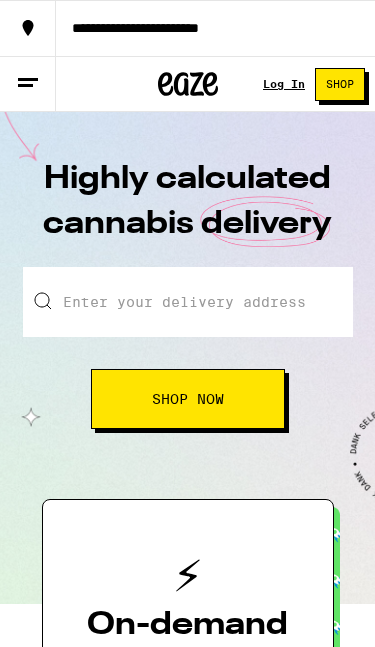 scroll, scrollTop: 0, scrollLeft: 0, axis: both 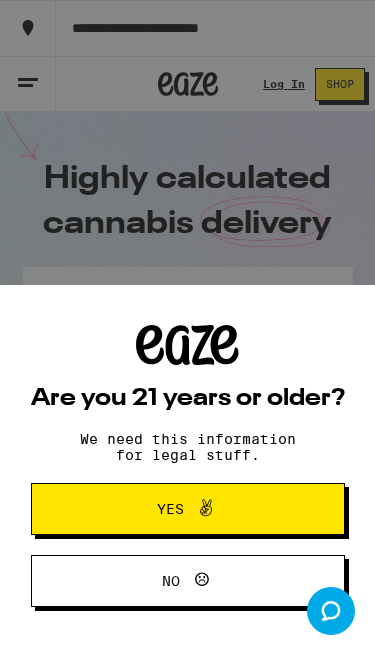 click on "Yes" at bounding box center (188, 509) 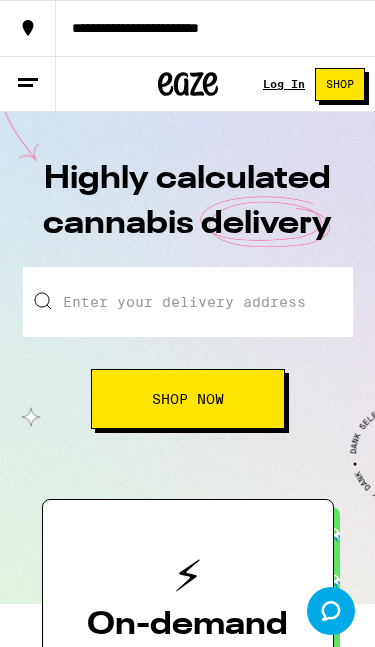 scroll, scrollTop: 44, scrollLeft: 0, axis: vertical 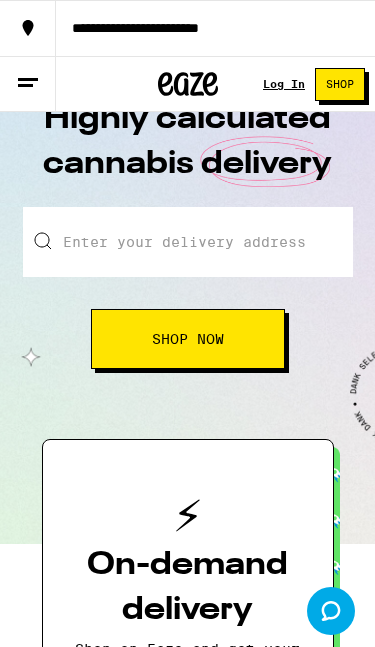click on "Enter your delivery address" at bounding box center [188, 242] 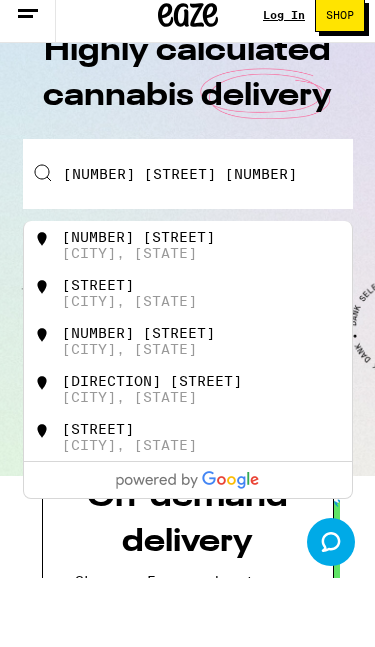 type on "[NUMBER] [STREET] [NUMBER]" 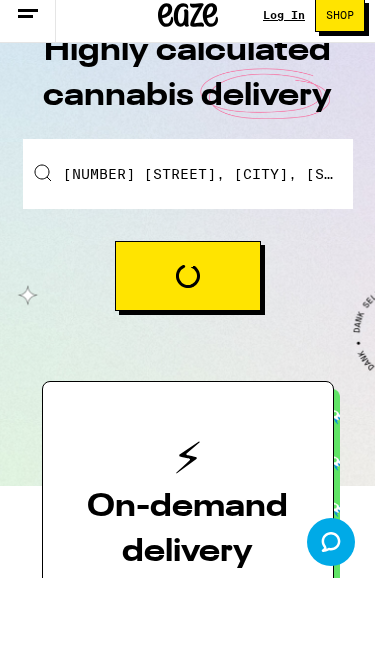 scroll, scrollTop: 129, scrollLeft: 0, axis: vertical 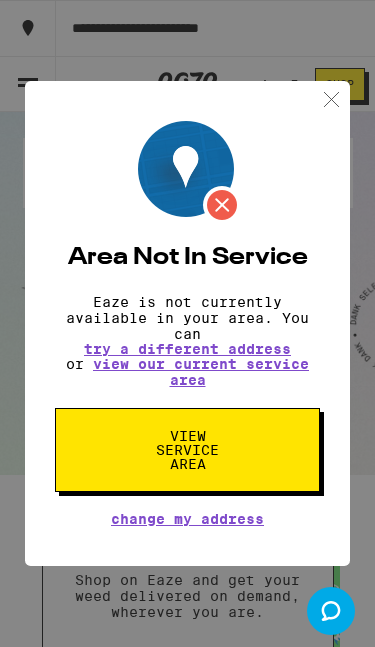 click on "View Service Area" at bounding box center (187, 450) 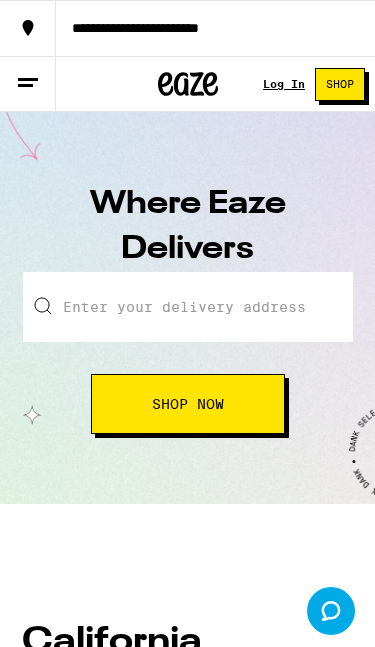scroll, scrollTop: 0, scrollLeft: 0, axis: both 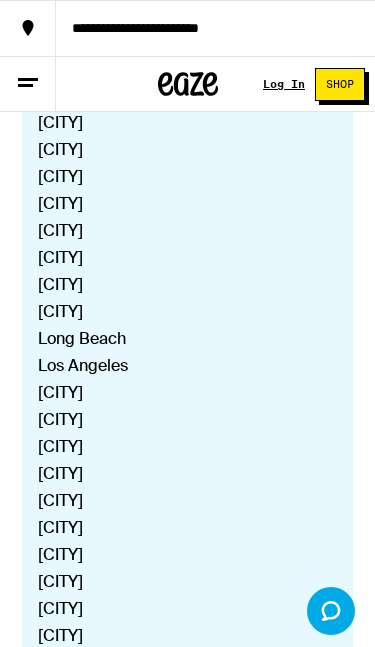 click at bounding box center [28, 84] 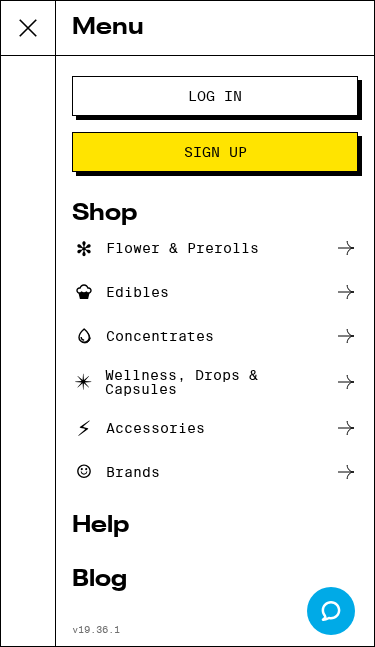 click on "Flower & Prerolls" at bounding box center [215, 248] 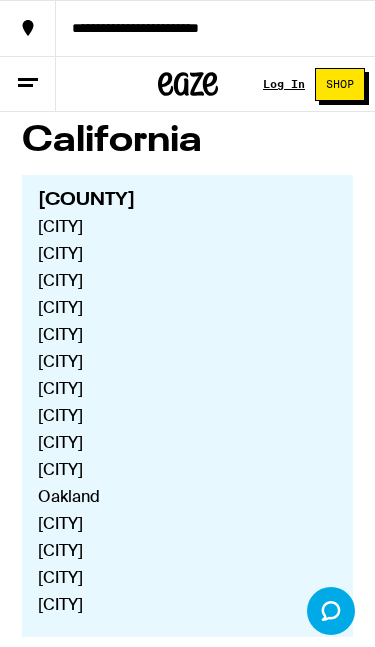 scroll, scrollTop: 370, scrollLeft: 0, axis: vertical 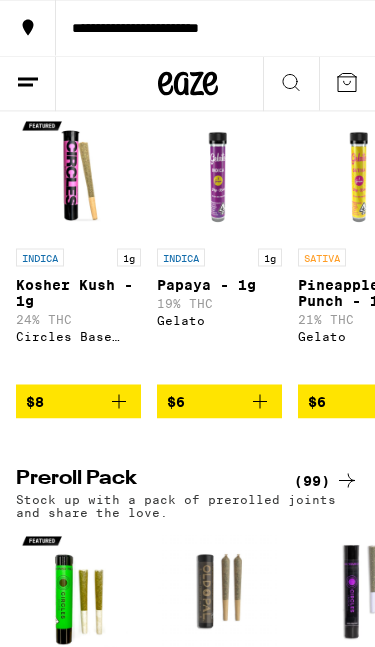 click at bounding box center (119, 402) 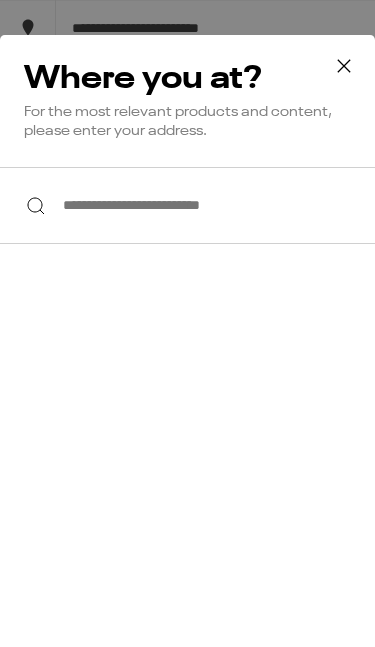 scroll, scrollTop: 1079, scrollLeft: 0, axis: vertical 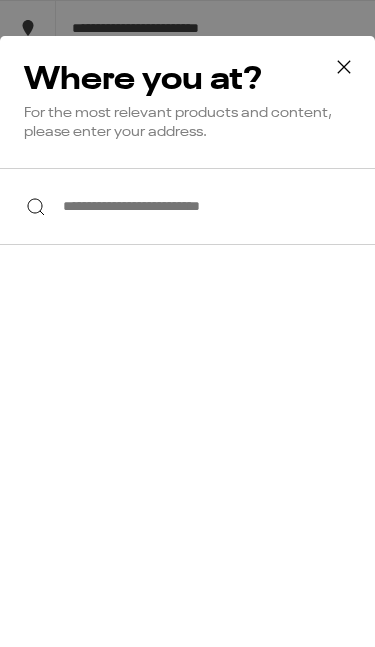 click on "**********" at bounding box center (187, 206) 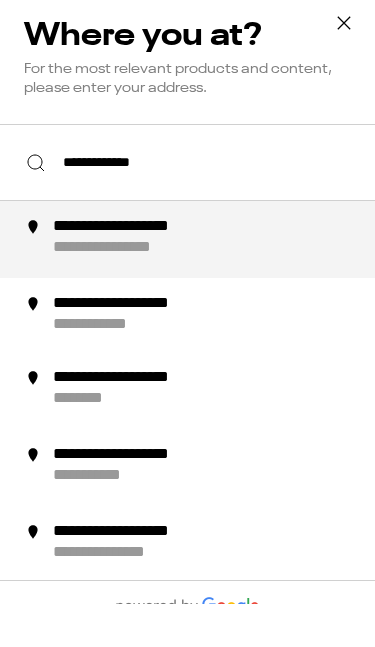 type on "**********" 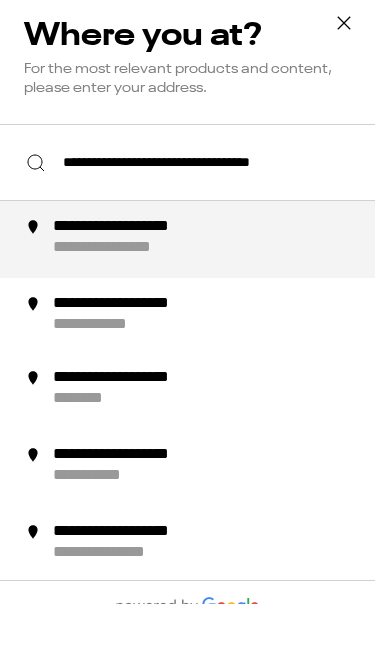 scroll, scrollTop: 1122, scrollLeft: 0, axis: vertical 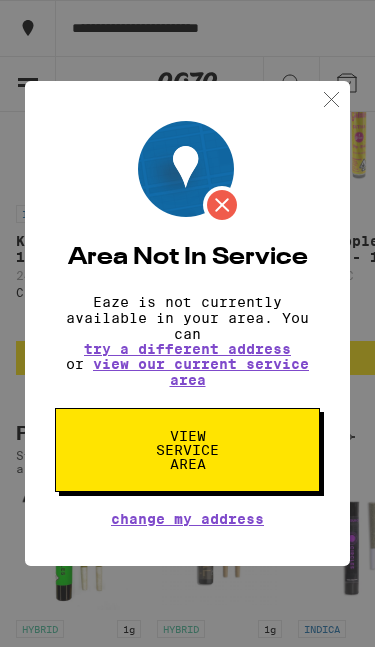 click on "view our current service area" at bounding box center (201, 372) 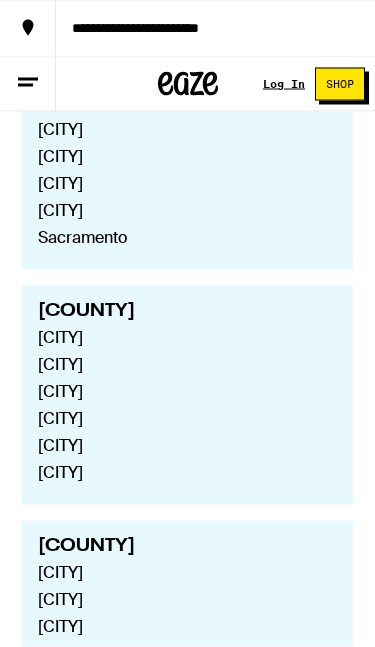 scroll, scrollTop: 6737, scrollLeft: 0, axis: vertical 